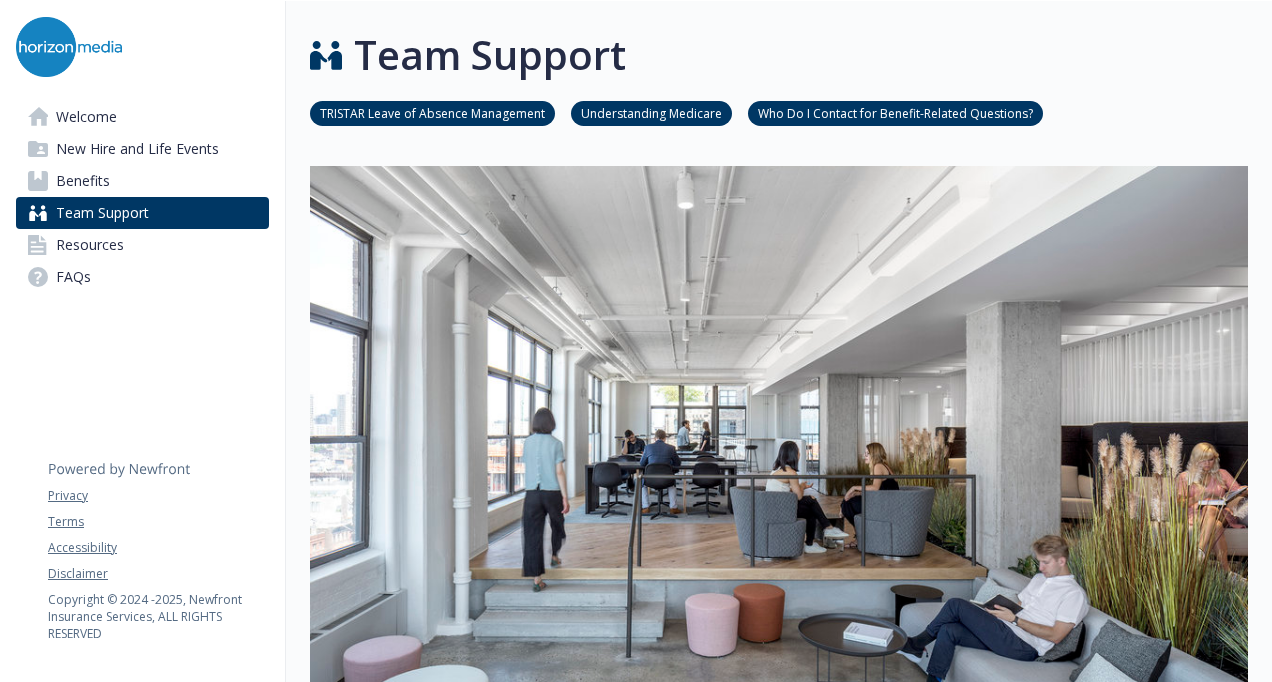 scroll, scrollTop: 0, scrollLeft: 0, axis: both 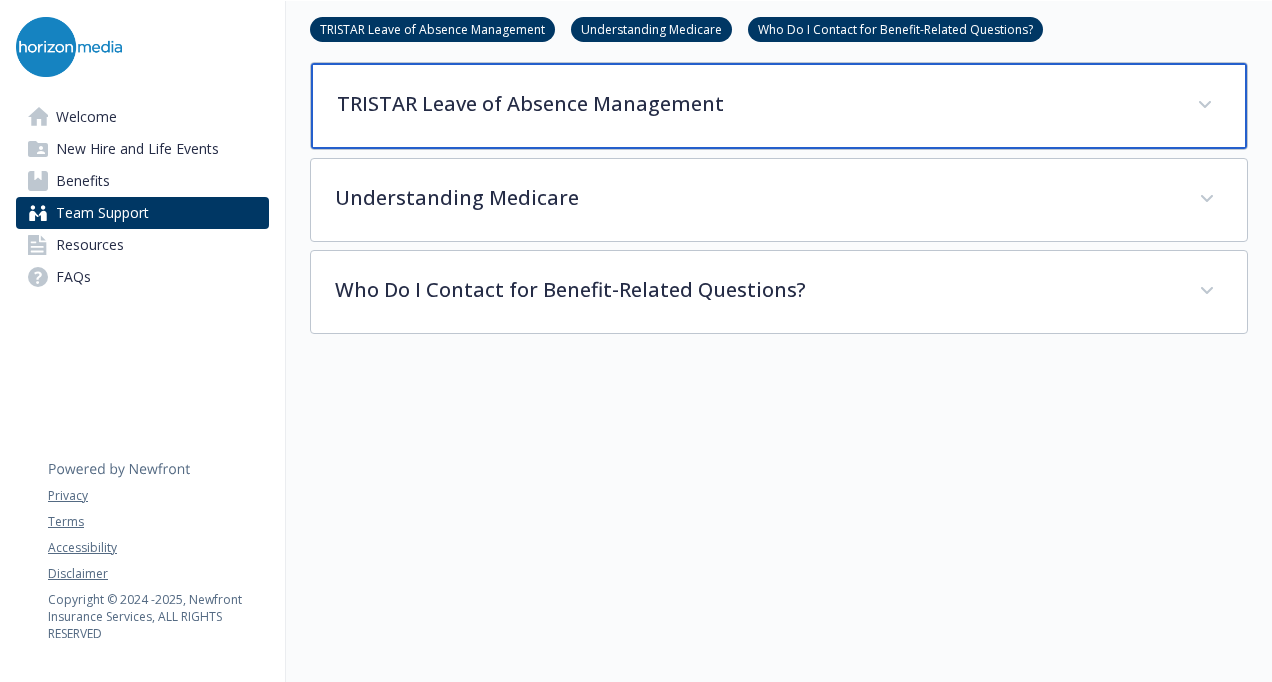 click on "TRISTAR Leave of Absence Management" at bounding box center (755, 104) 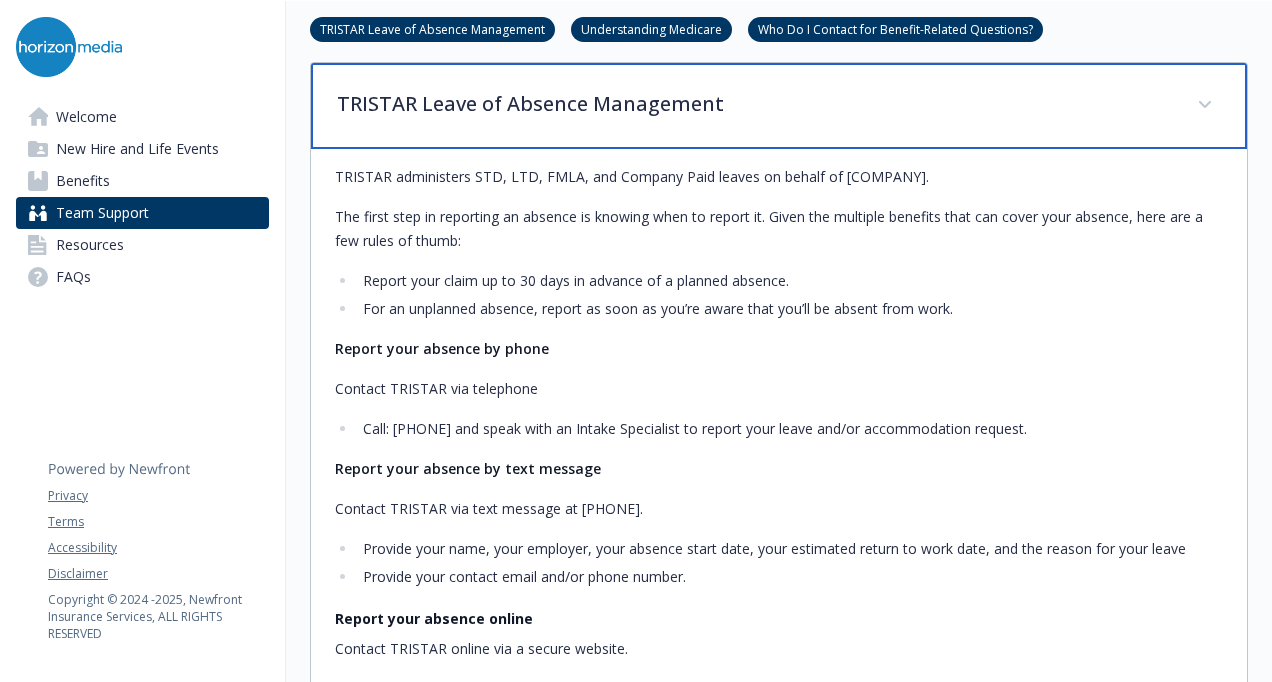 scroll, scrollTop: 922, scrollLeft: 15, axis: both 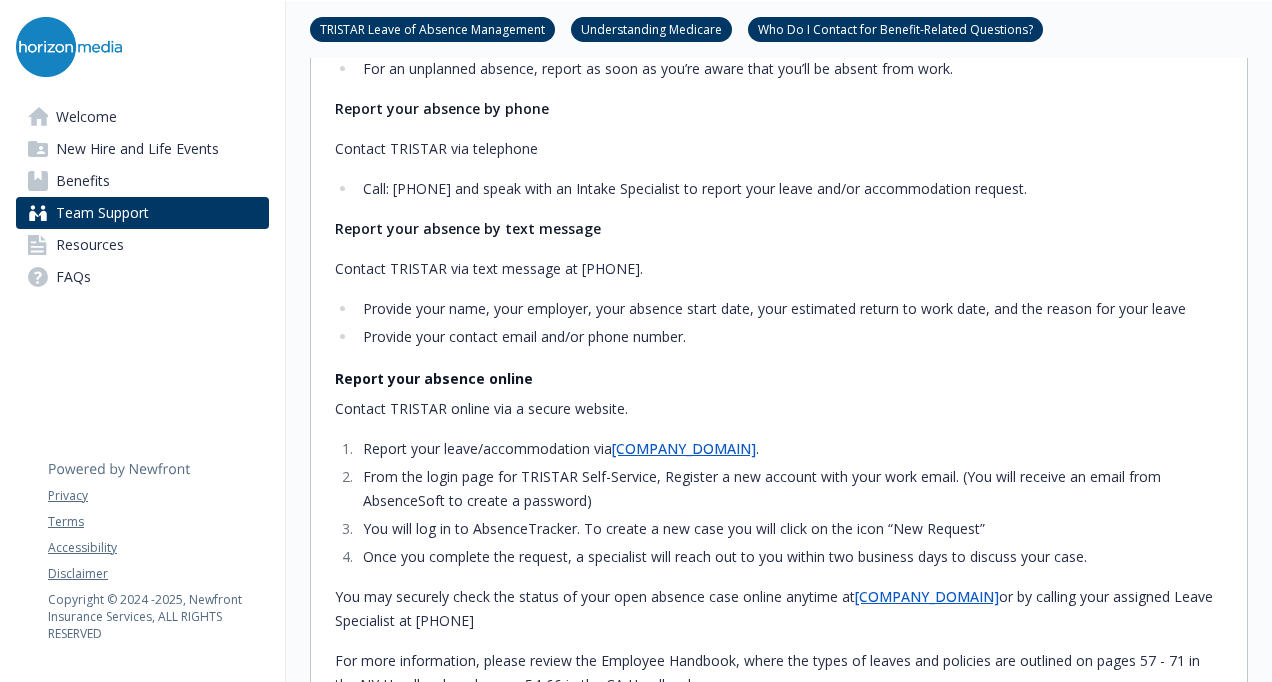 click on "[COMPANY] | Team Support .
From the login page for TRISTAR Self-Service, Register a new account with your work email. (You will receive an email from AbsenceSoft to create a password)
You will log in to AbsenceTracker. To create a new case you will click on the icon “New Request”
Once you complete the request, a specialist will reach out to you within two business days to discuss your case." at bounding box center (779, 503) 